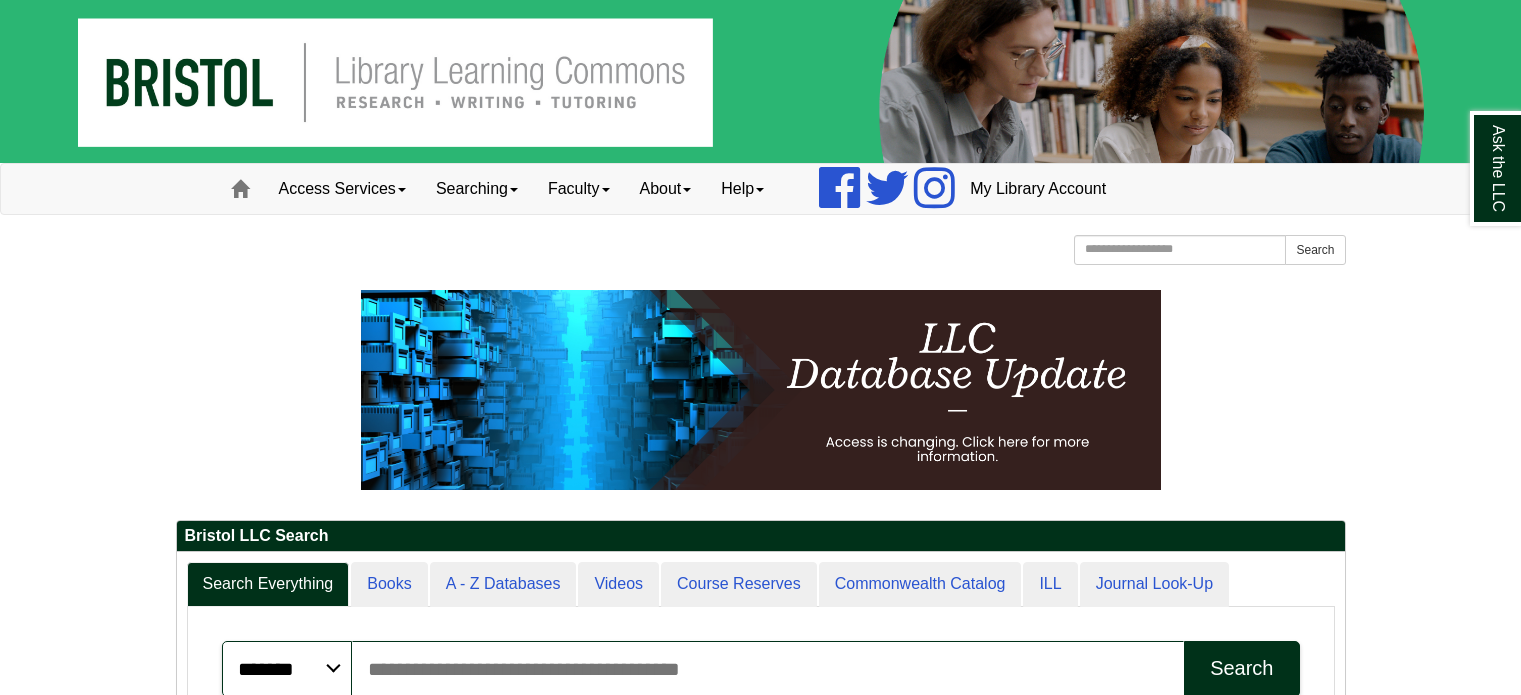 scroll, scrollTop: 200, scrollLeft: 0, axis: vertical 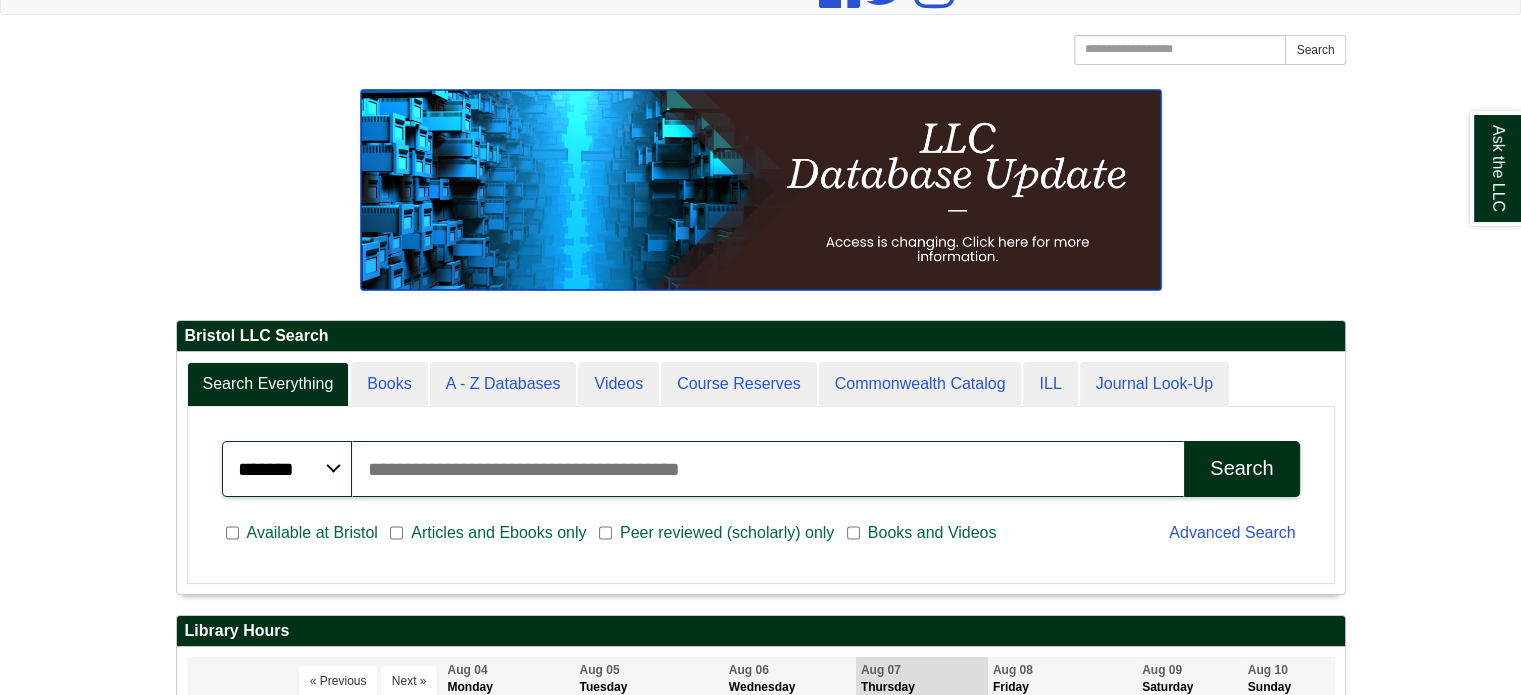 click at bounding box center [761, 190] 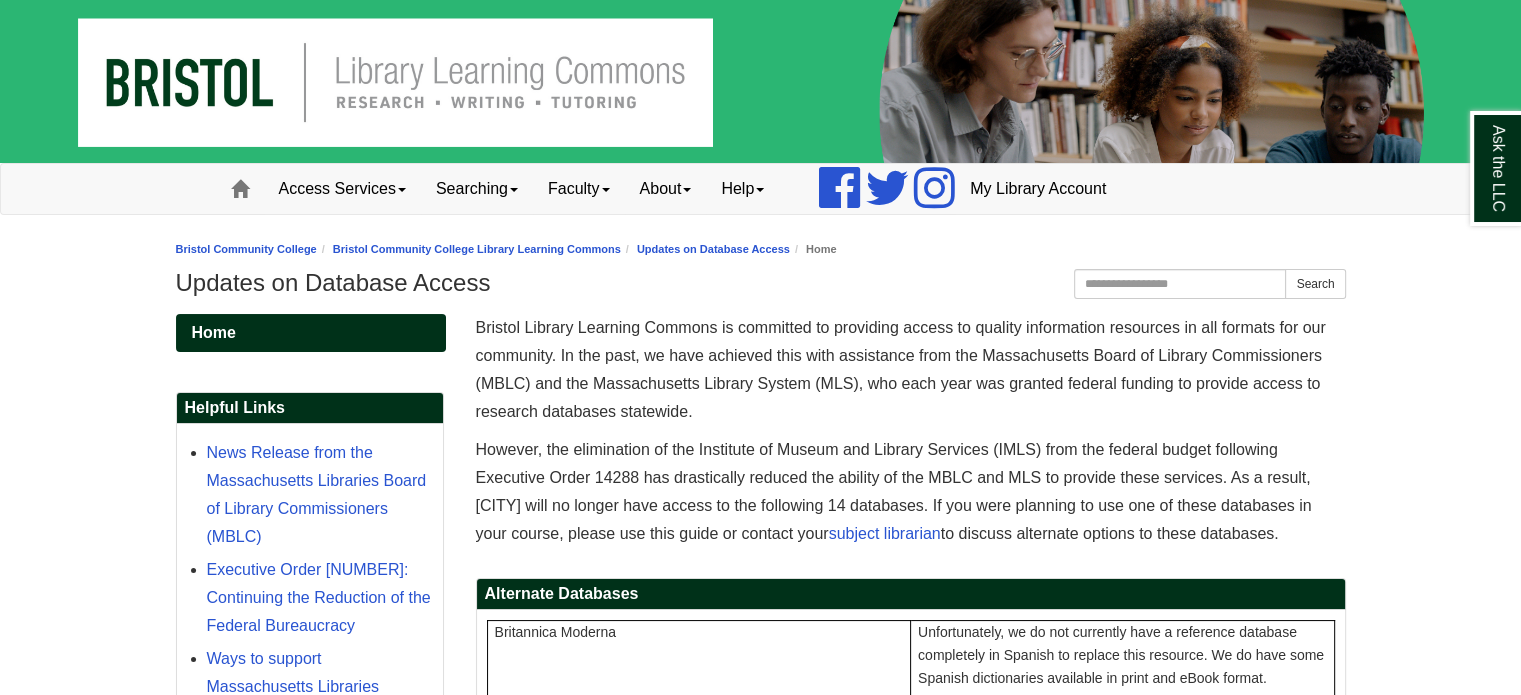 scroll, scrollTop: 500, scrollLeft: 0, axis: vertical 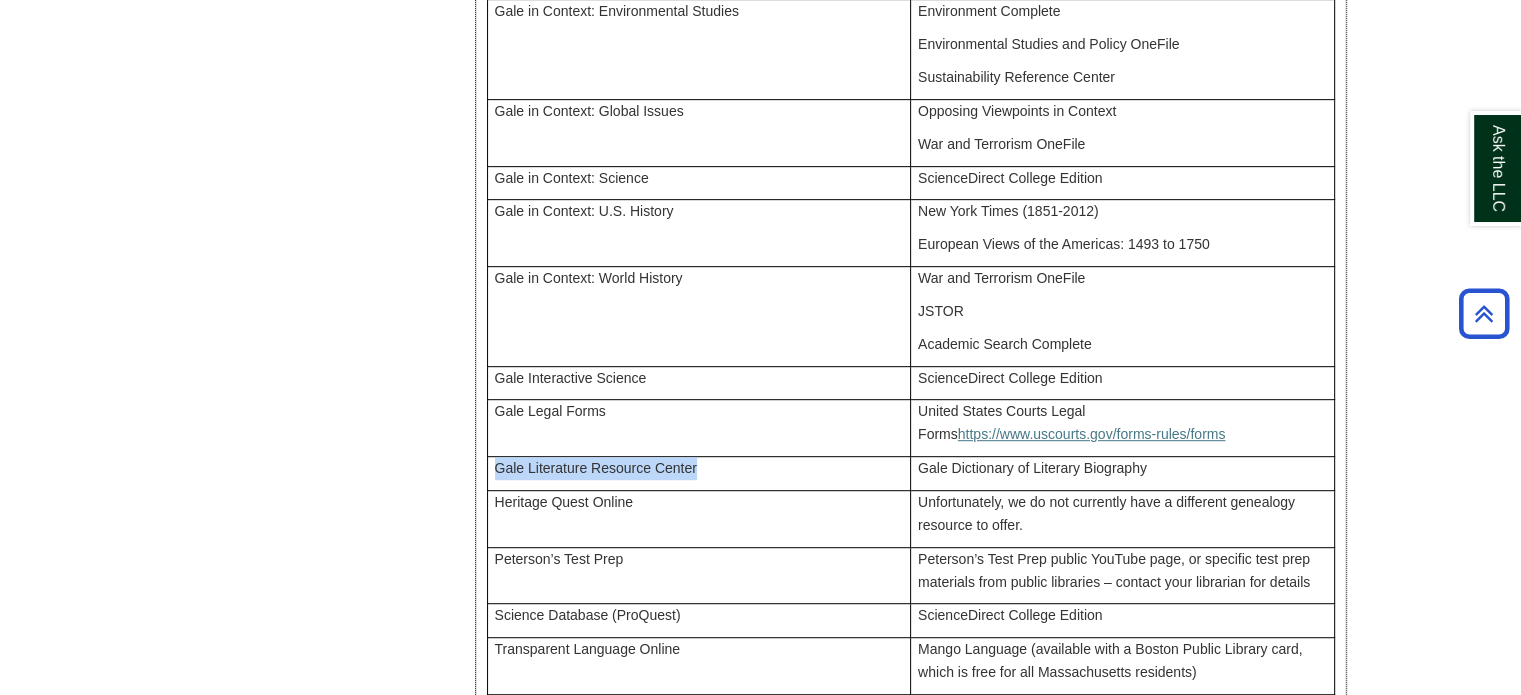 drag, startPoint x: 717, startPoint y: 467, endPoint x: 492, endPoint y: 460, distance: 225.10886 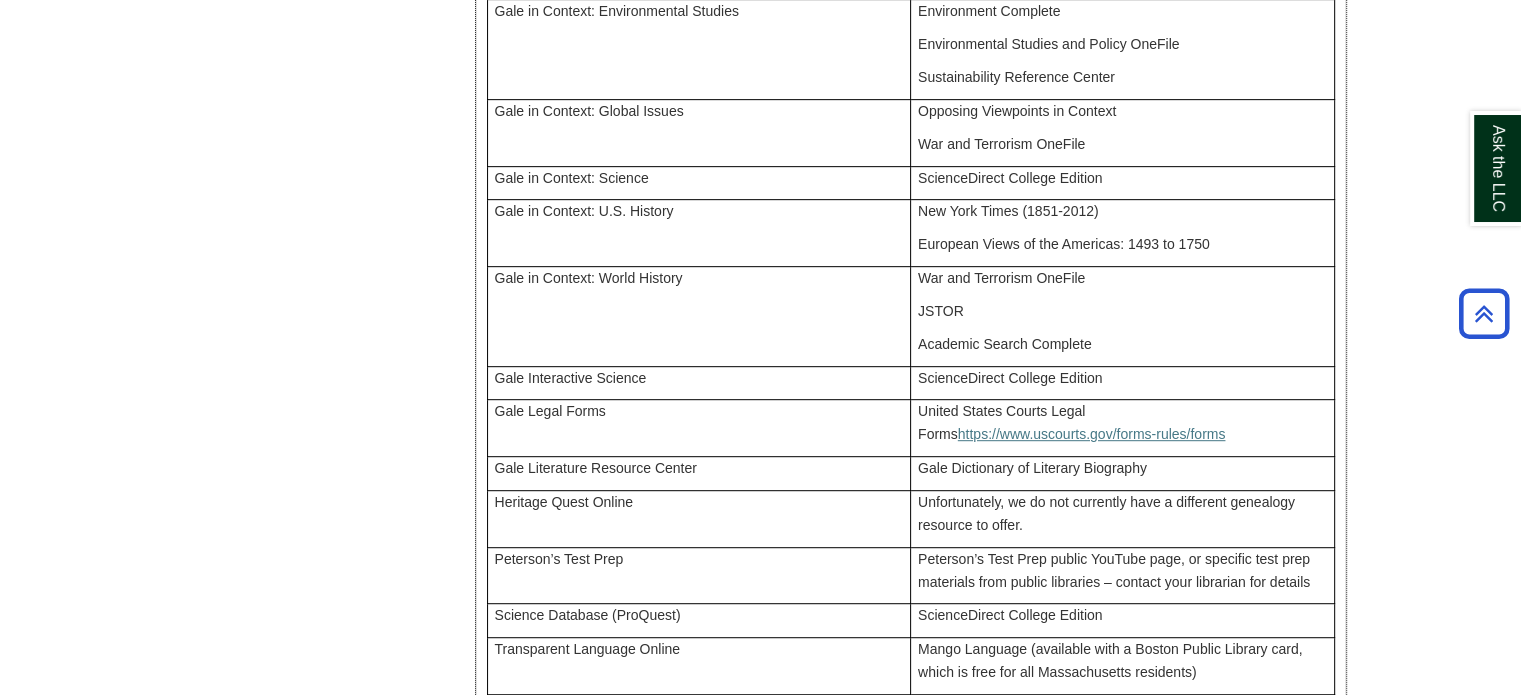 click on "Gale Dictionary of Literary Biography" at bounding box center (1122, 468) 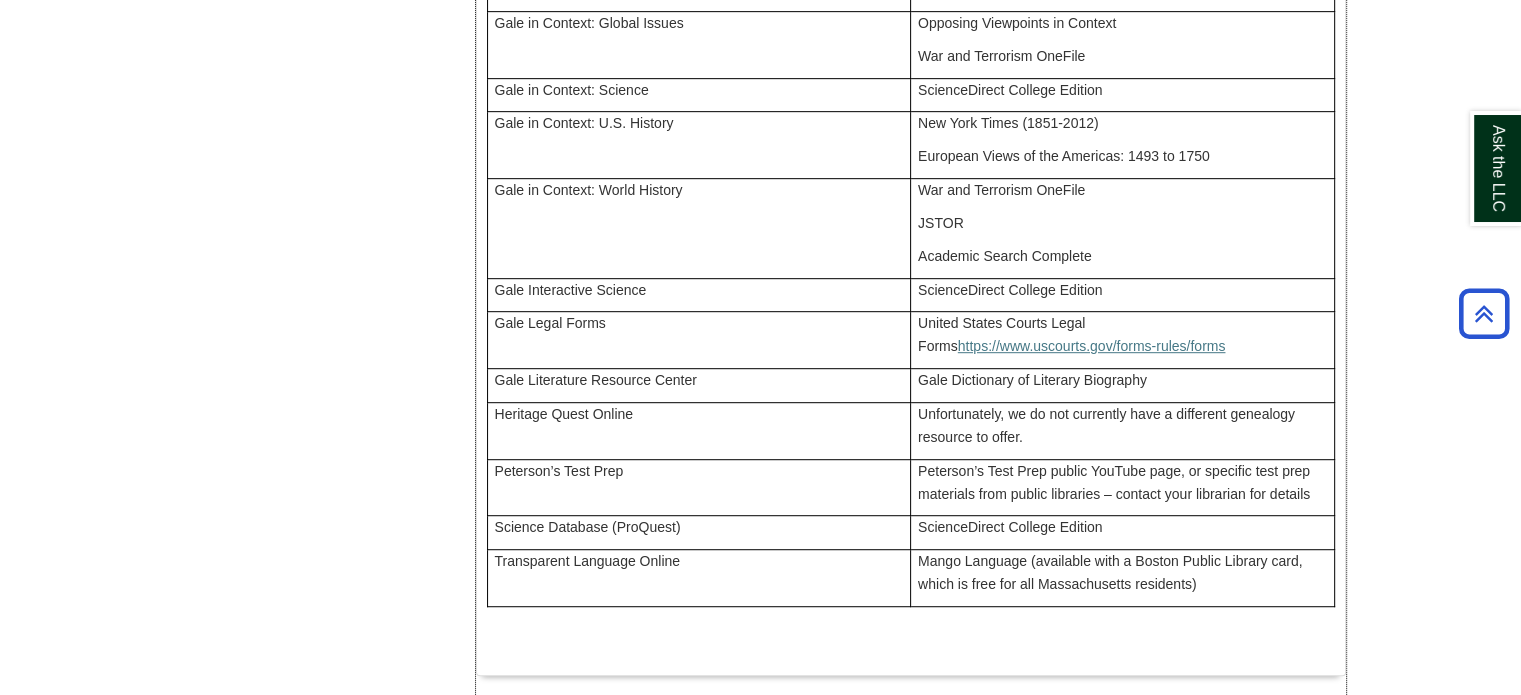 scroll, scrollTop: 1136, scrollLeft: 0, axis: vertical 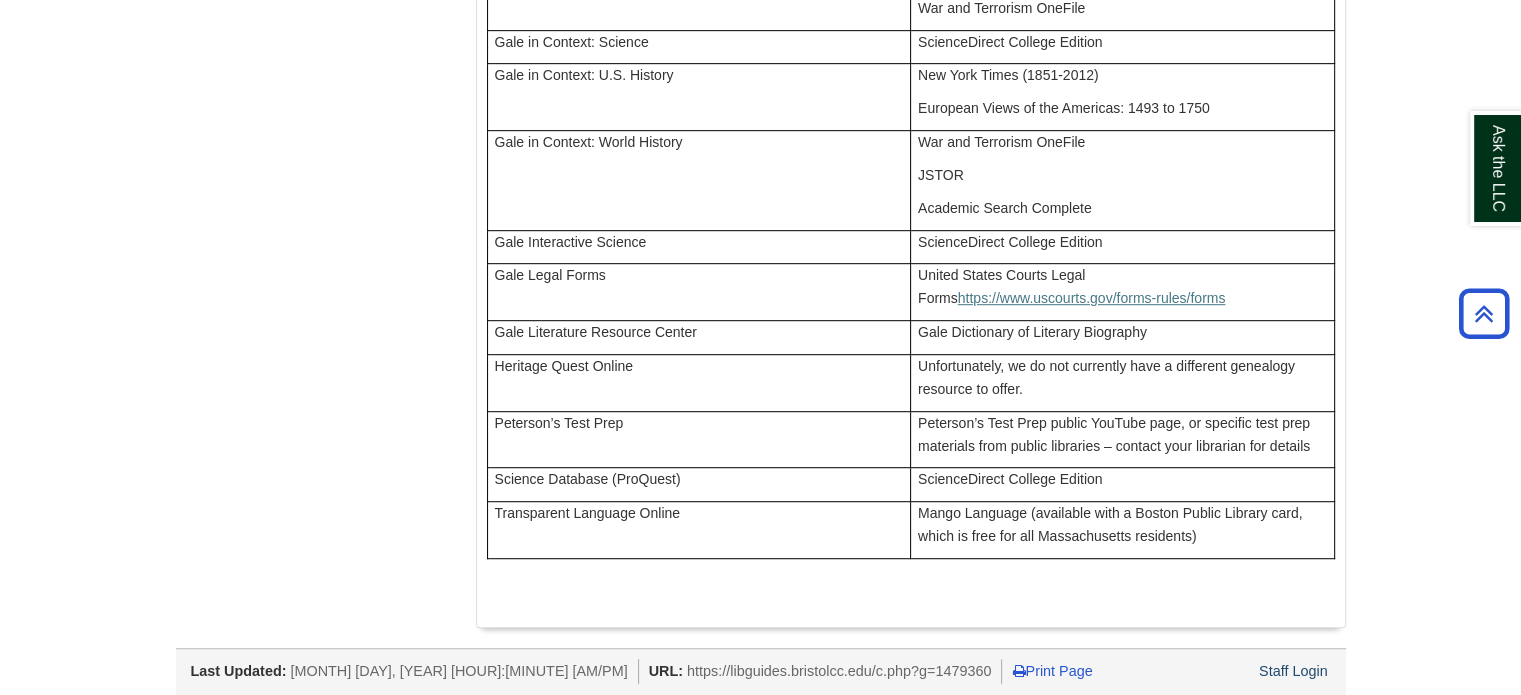 drag, startPoint x: 1353, startPoint y: 652, endPoint x: 1339, endPoint y: 660, distance: 16.124516 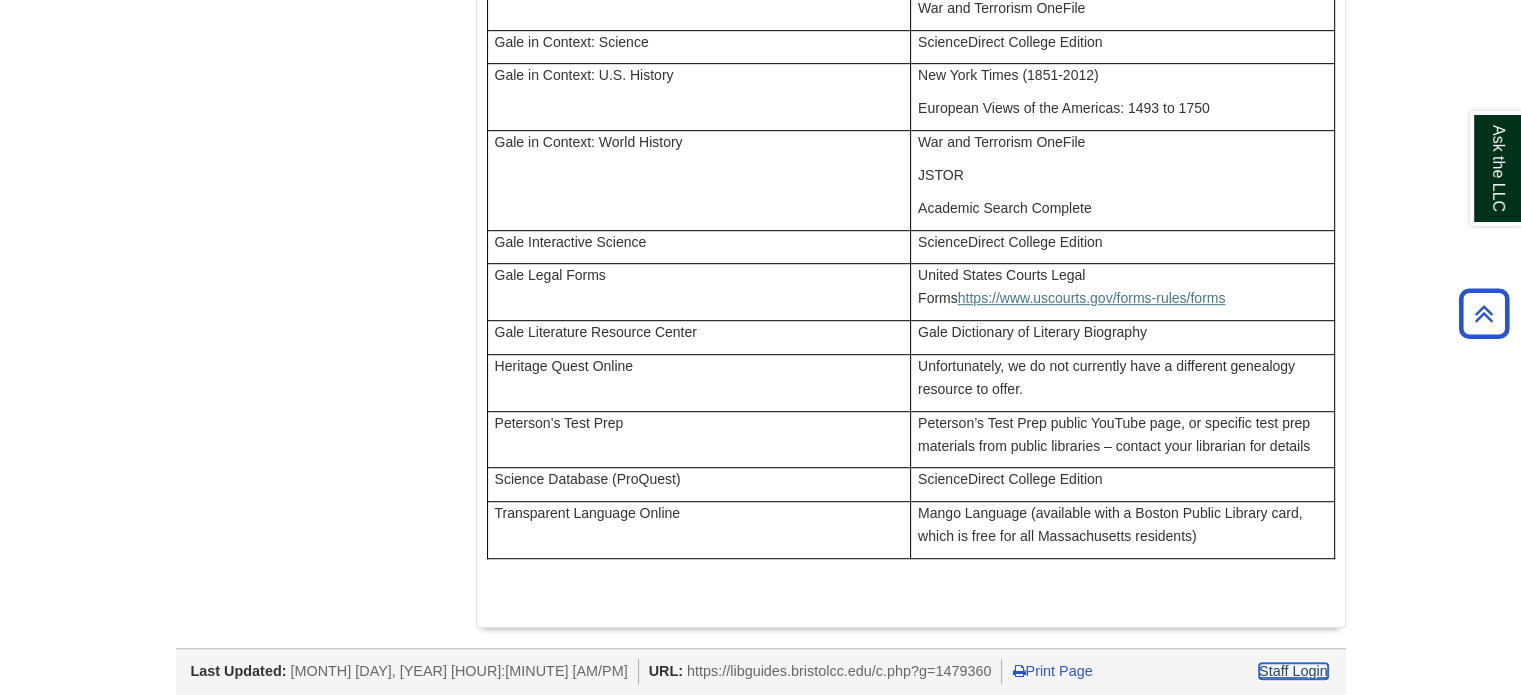 click on "Staff Login" at bounding box center (1293, 671) 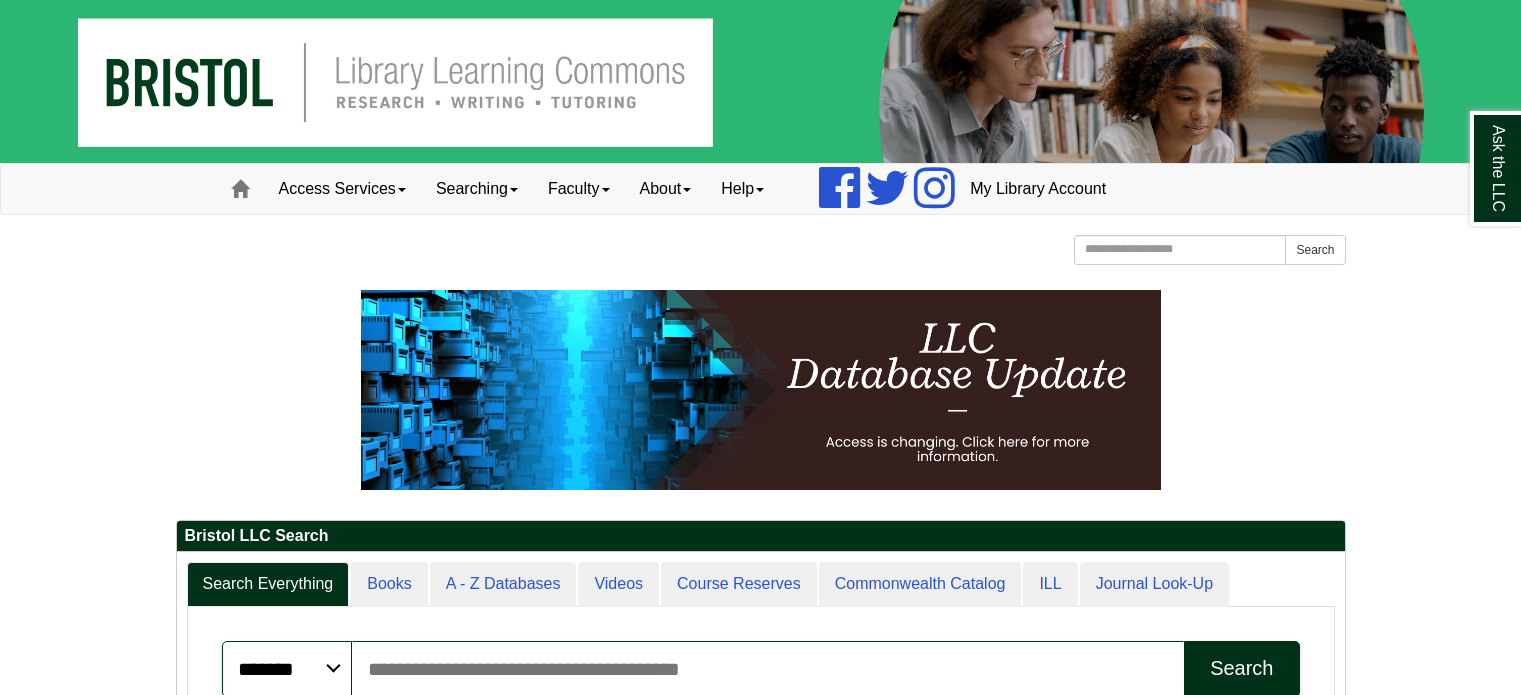 scroll, scrollTop: 0, scrollLeft: 0, axis: both 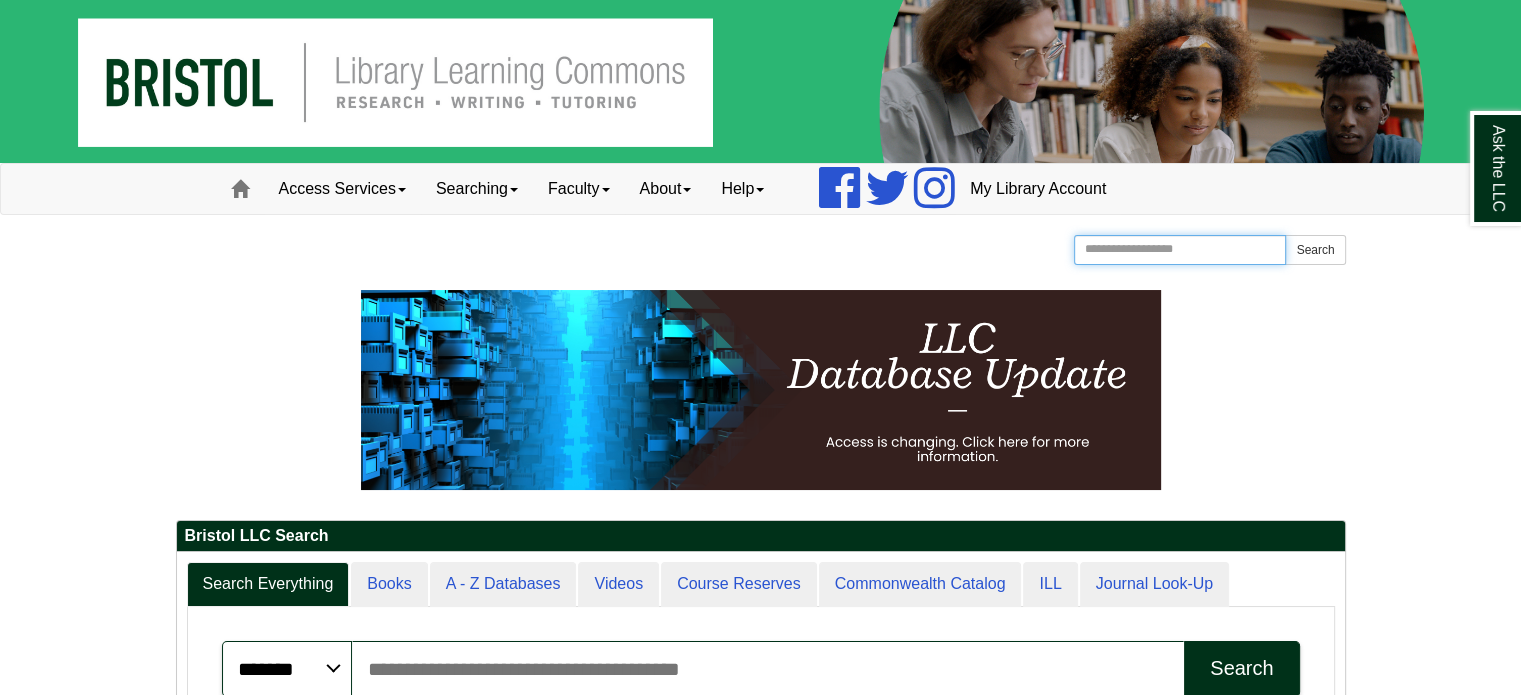 click on "Search the Website" at bounding box center (1180, 250) 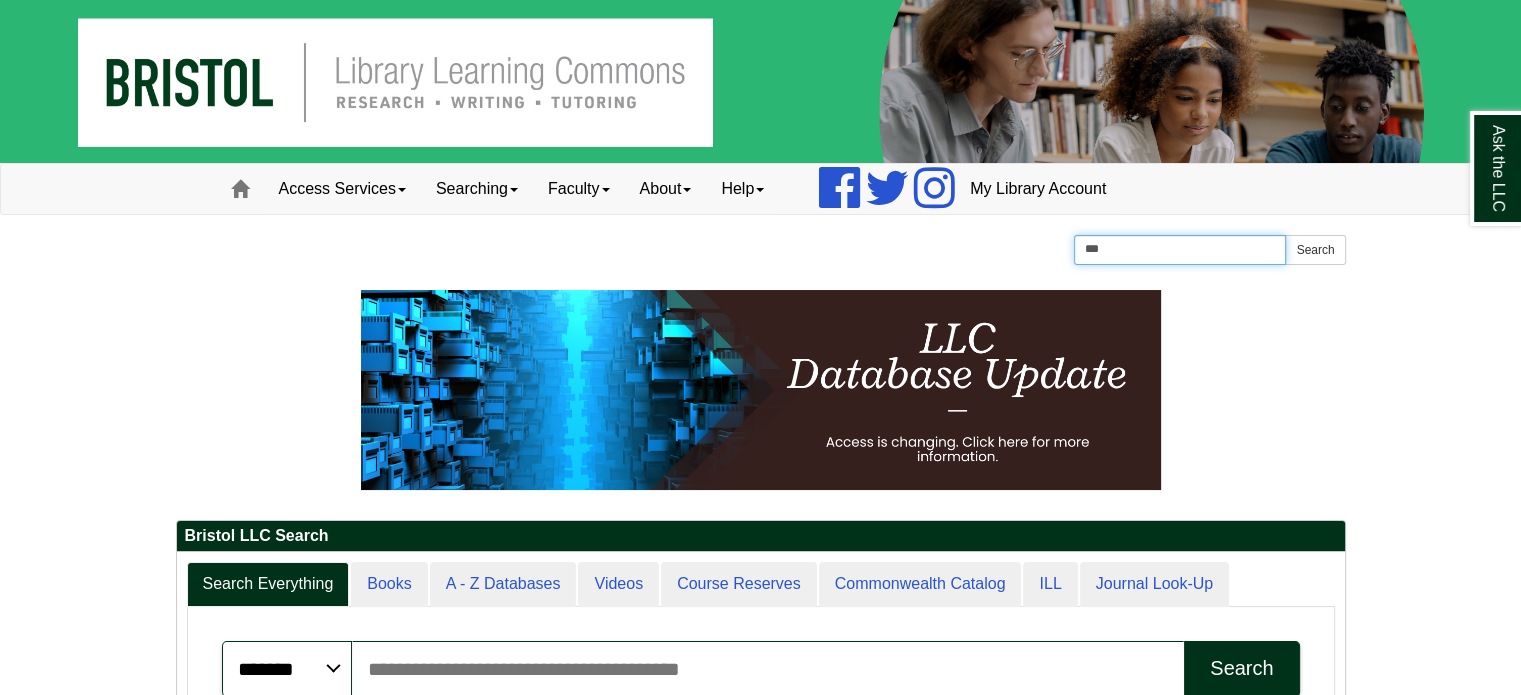 type on "***" 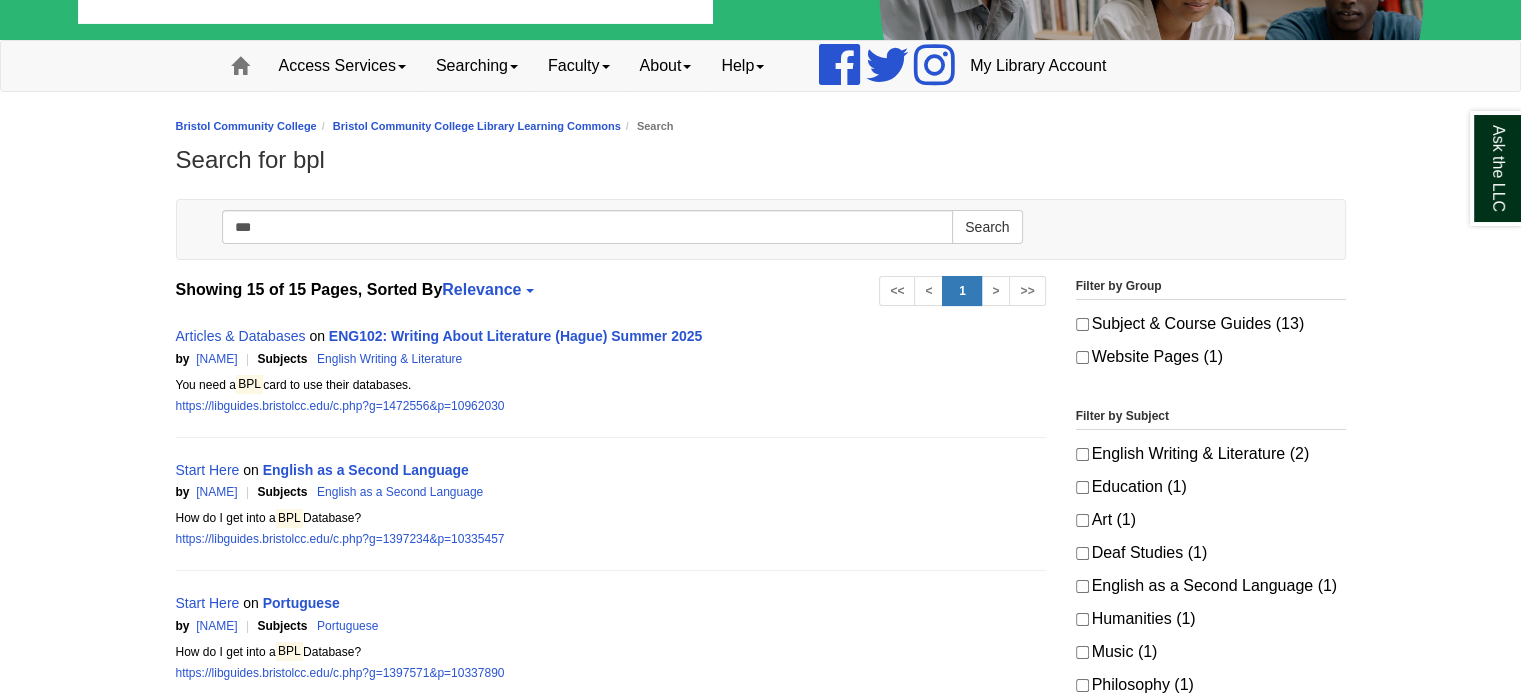 scroll, scrollTop: 0, scrollLeft: 0, axis: both 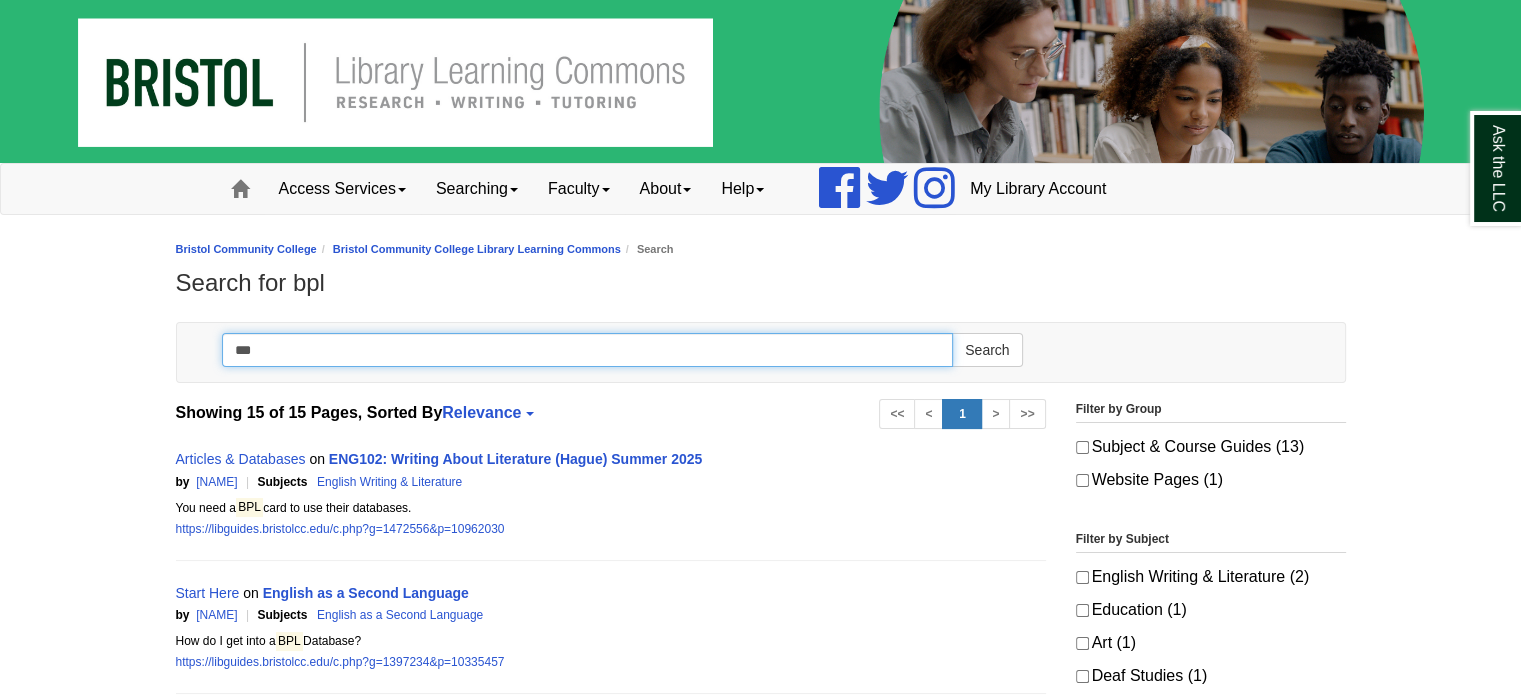 click on "***" at bounding box center (588, 350) 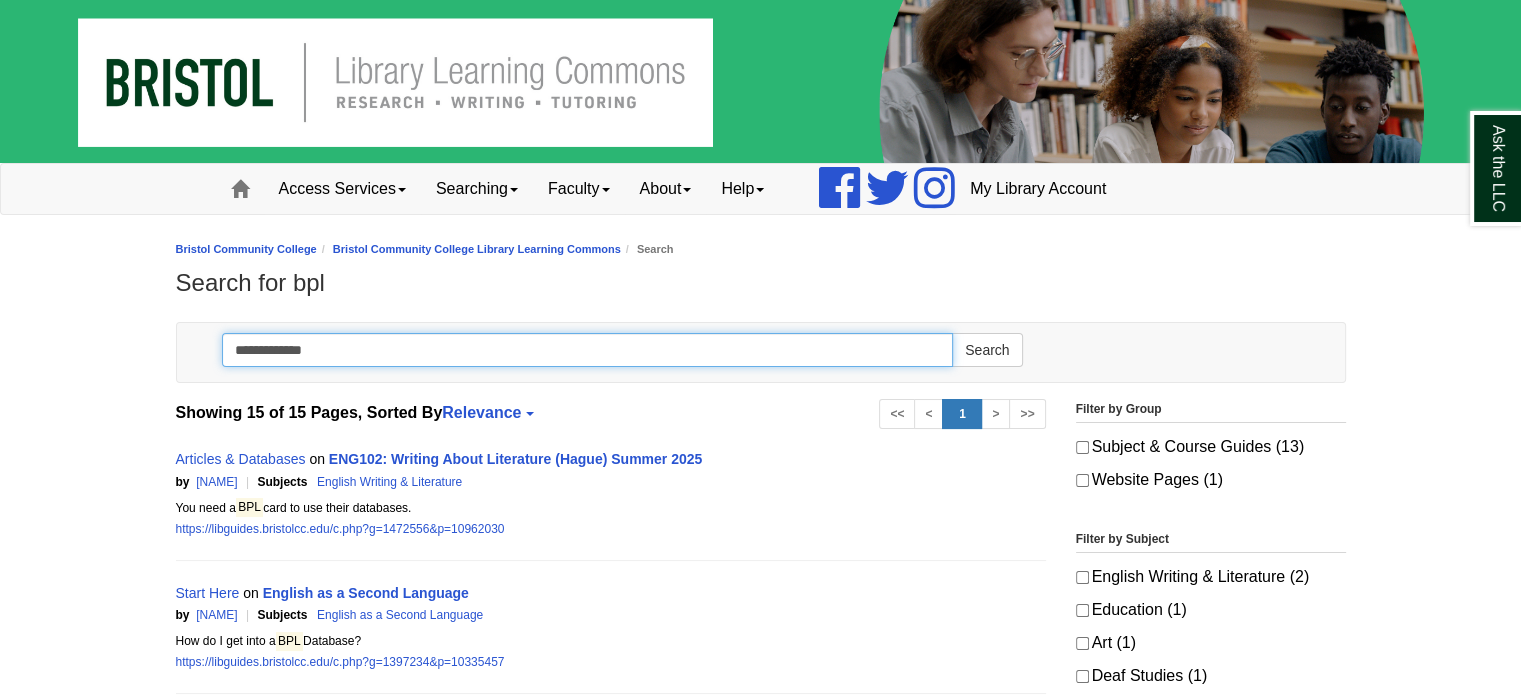 type on "**********" 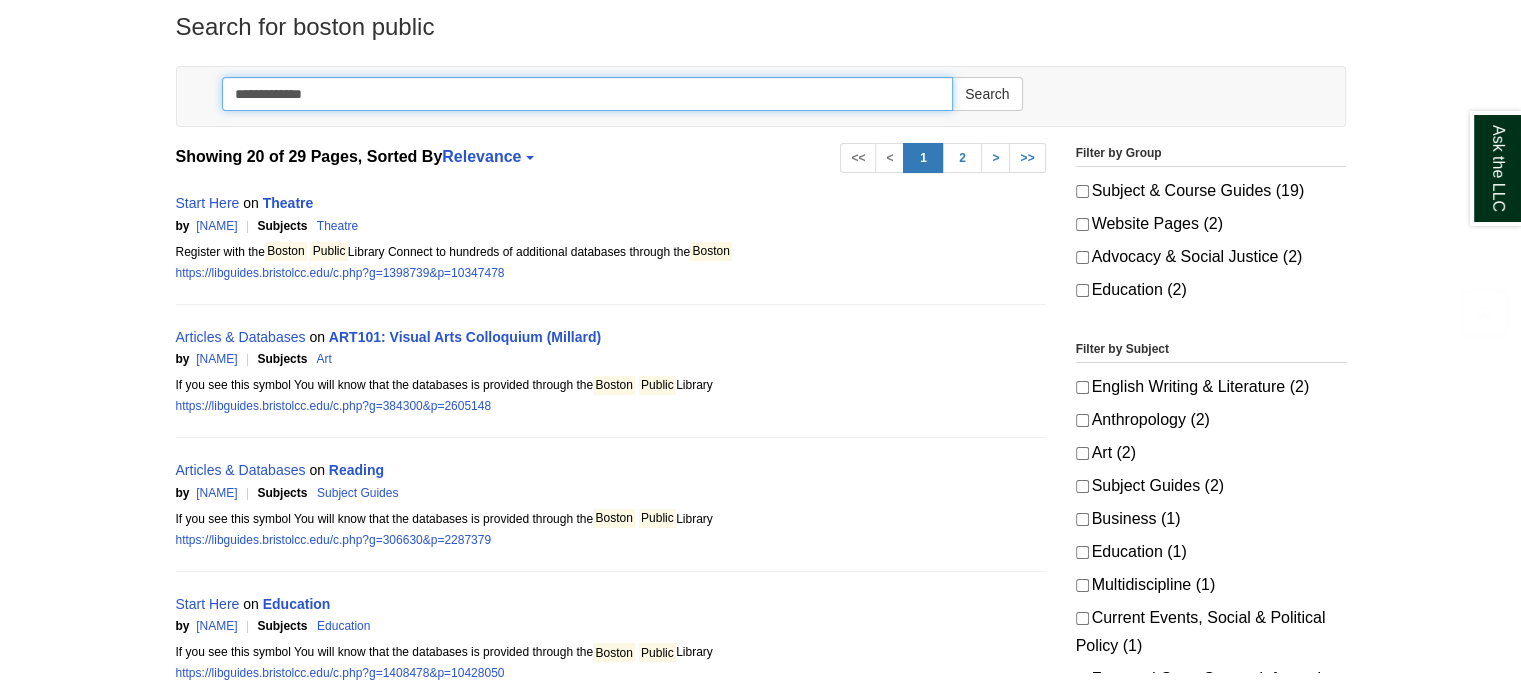 scroll, scrollTop: 300, scrollLeft: 0, axis: vertical 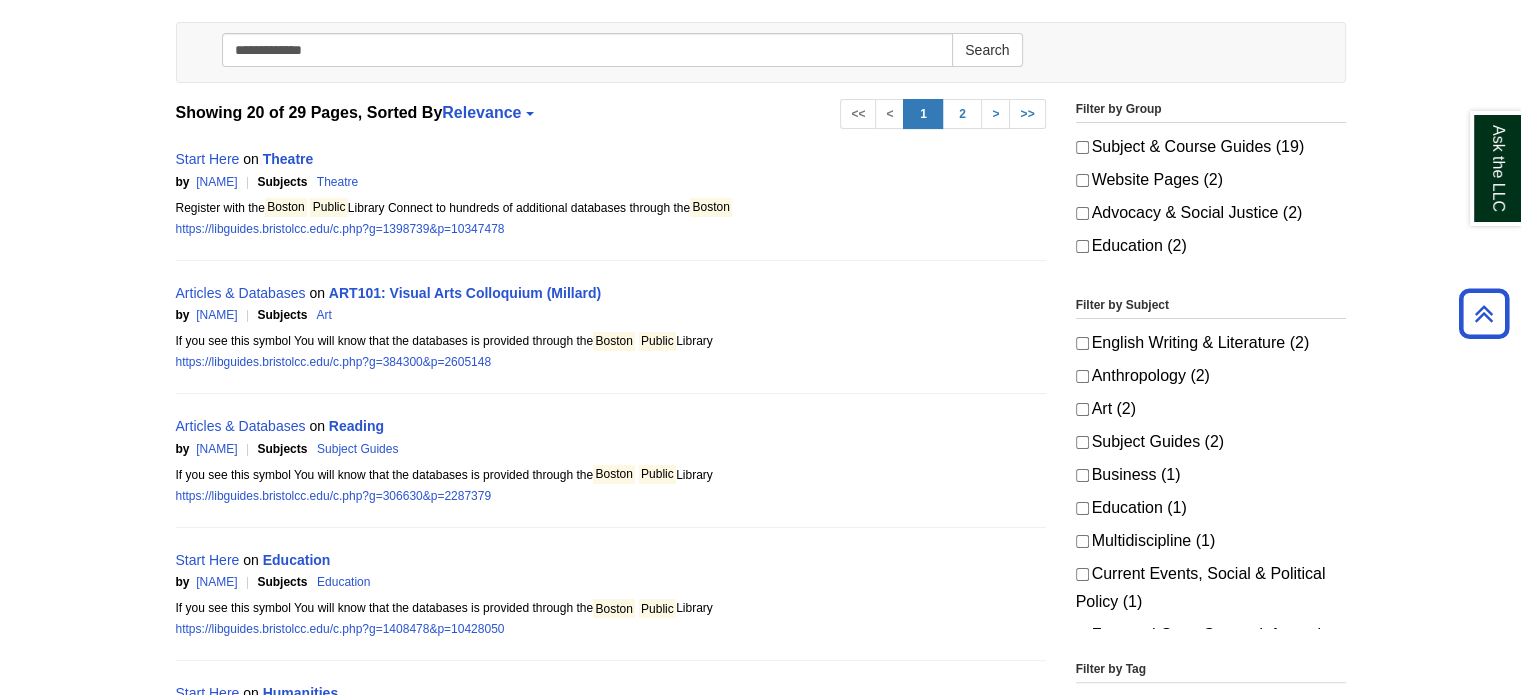 click on "Boston" at bounding box center [711, 207] 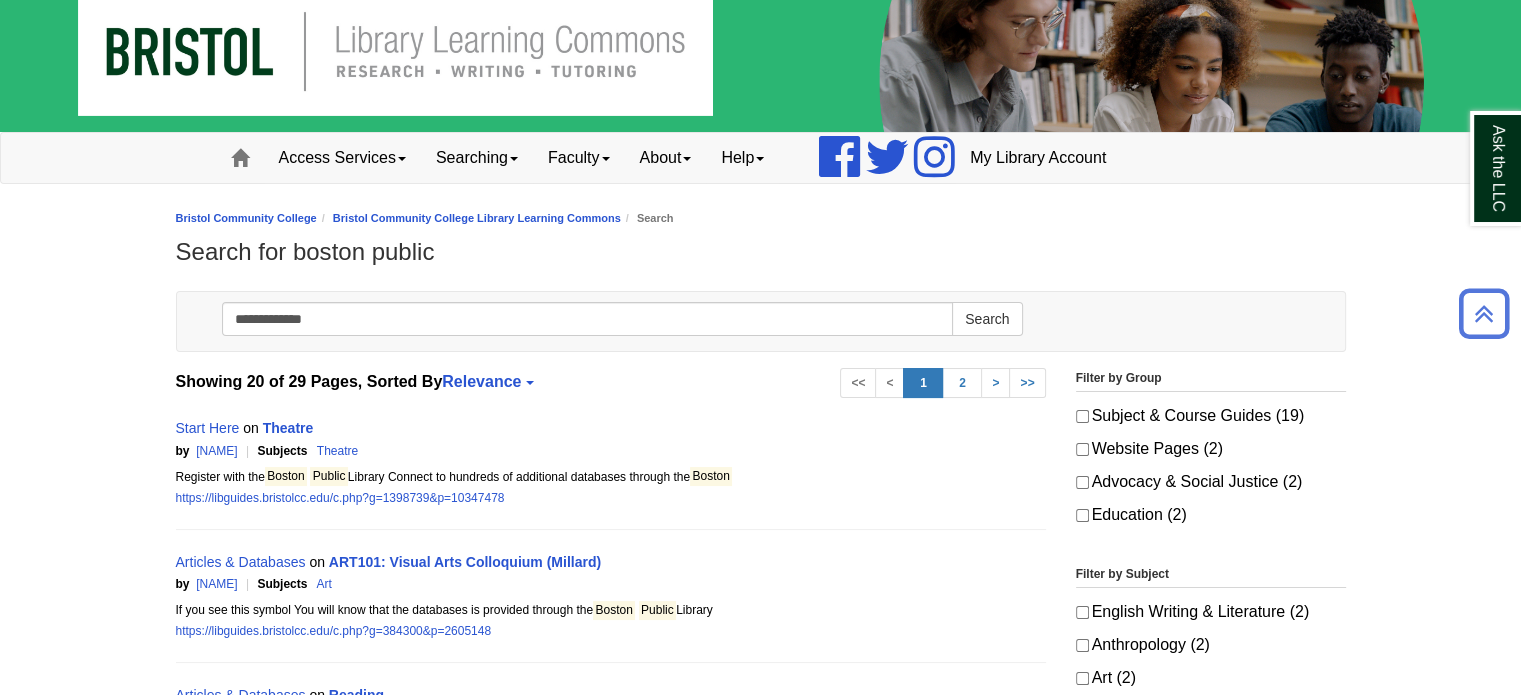 scroll, scrollTop: 0, scrollLeft: 0, axis: both 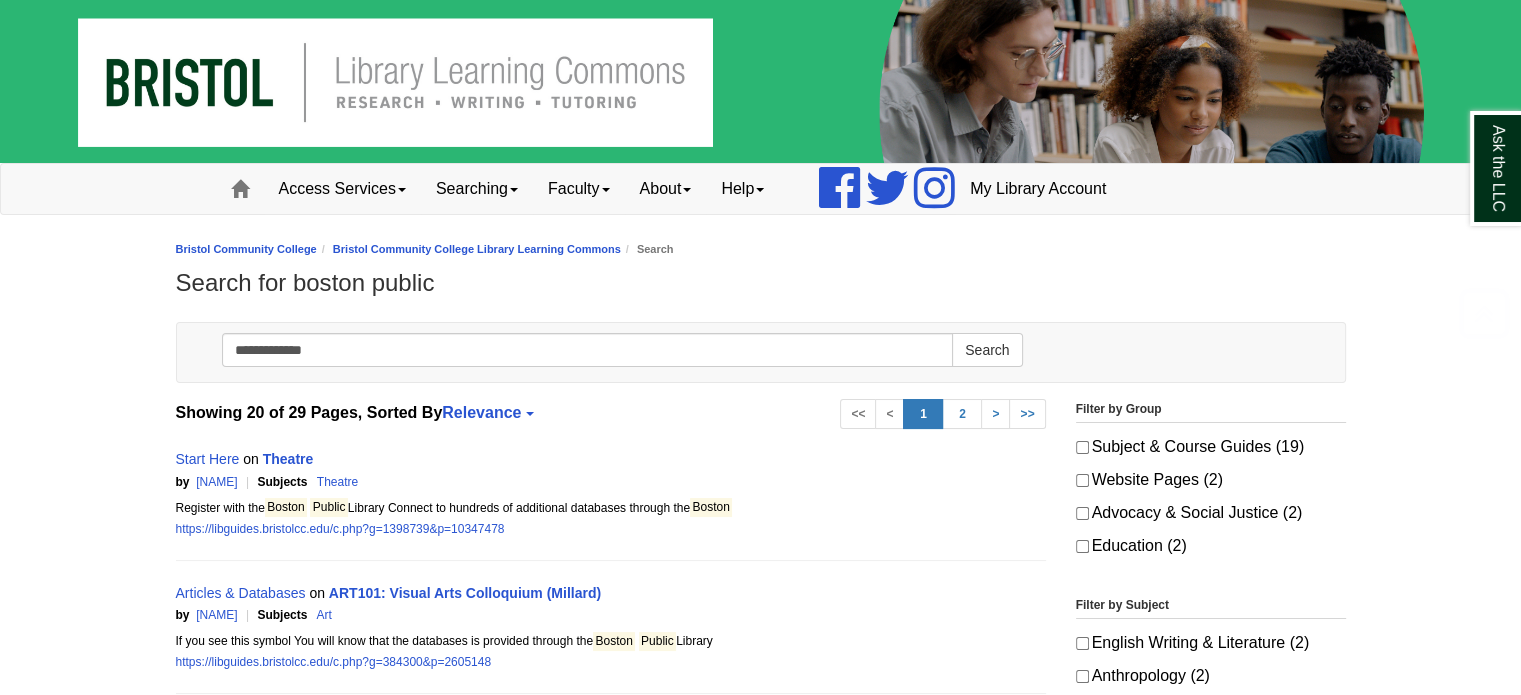 click on "Bristol Community College Library Learning Commons" at bounding box center [469, 249] 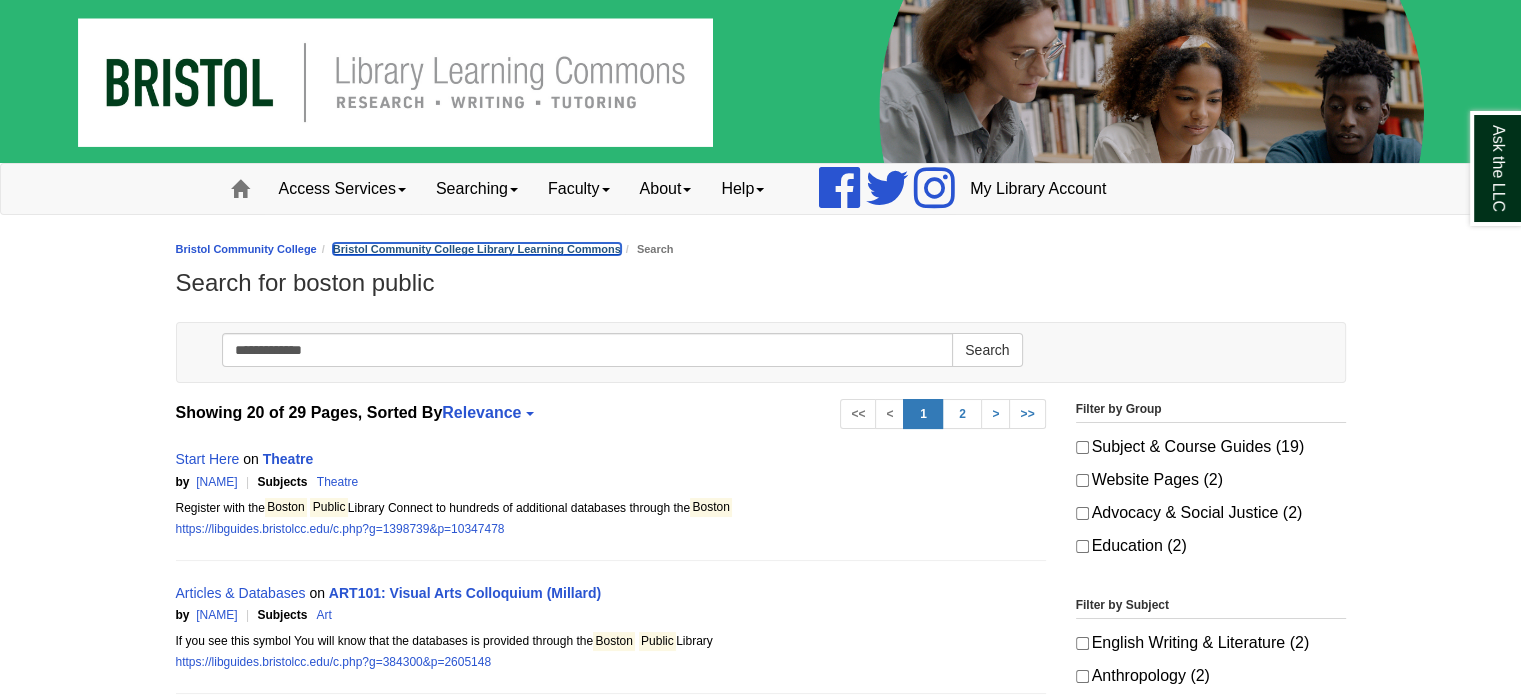 click on "Bristol Community College Library Learning Commons" at bounding box center [477, 249] 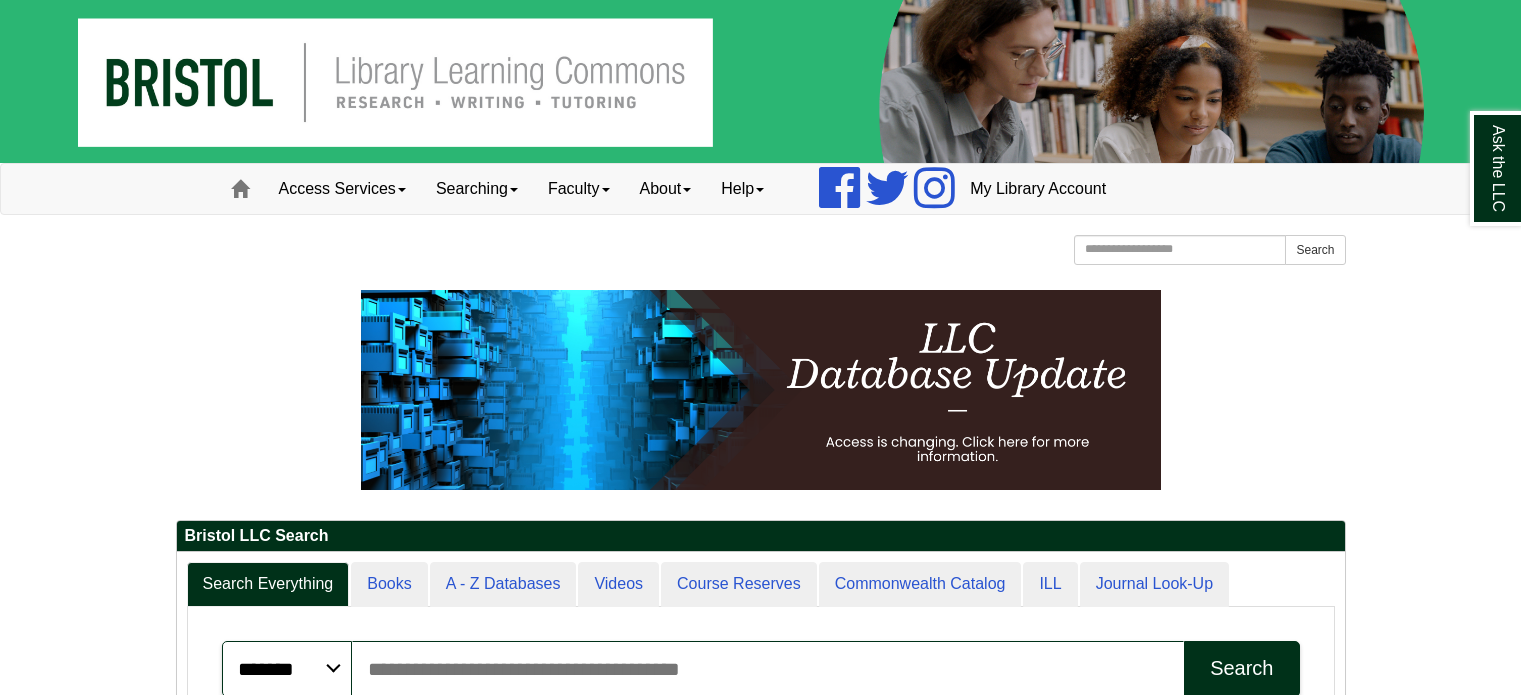 scroll, scrollTop: 0, scrollLeft: 0, axis: both 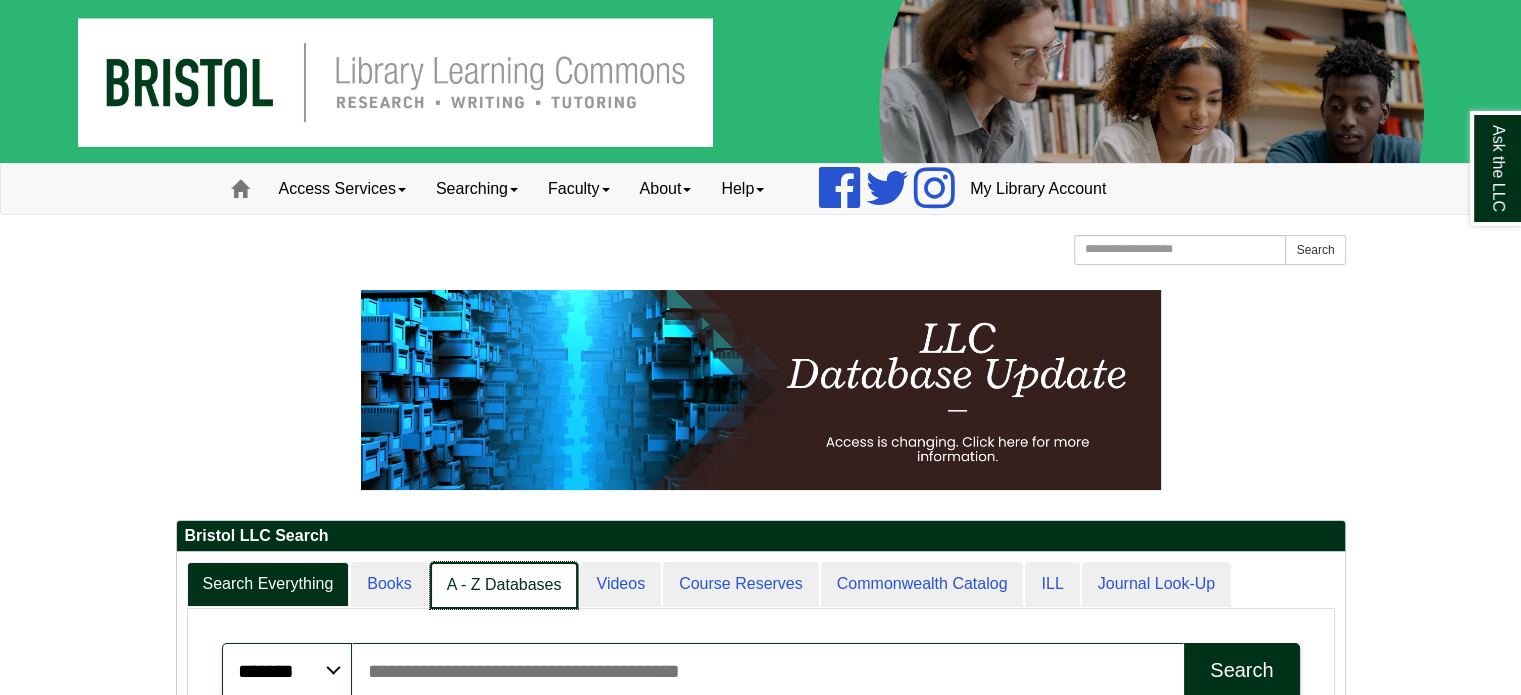 click on "A - Z Databases" at bounding box center (504, 585) 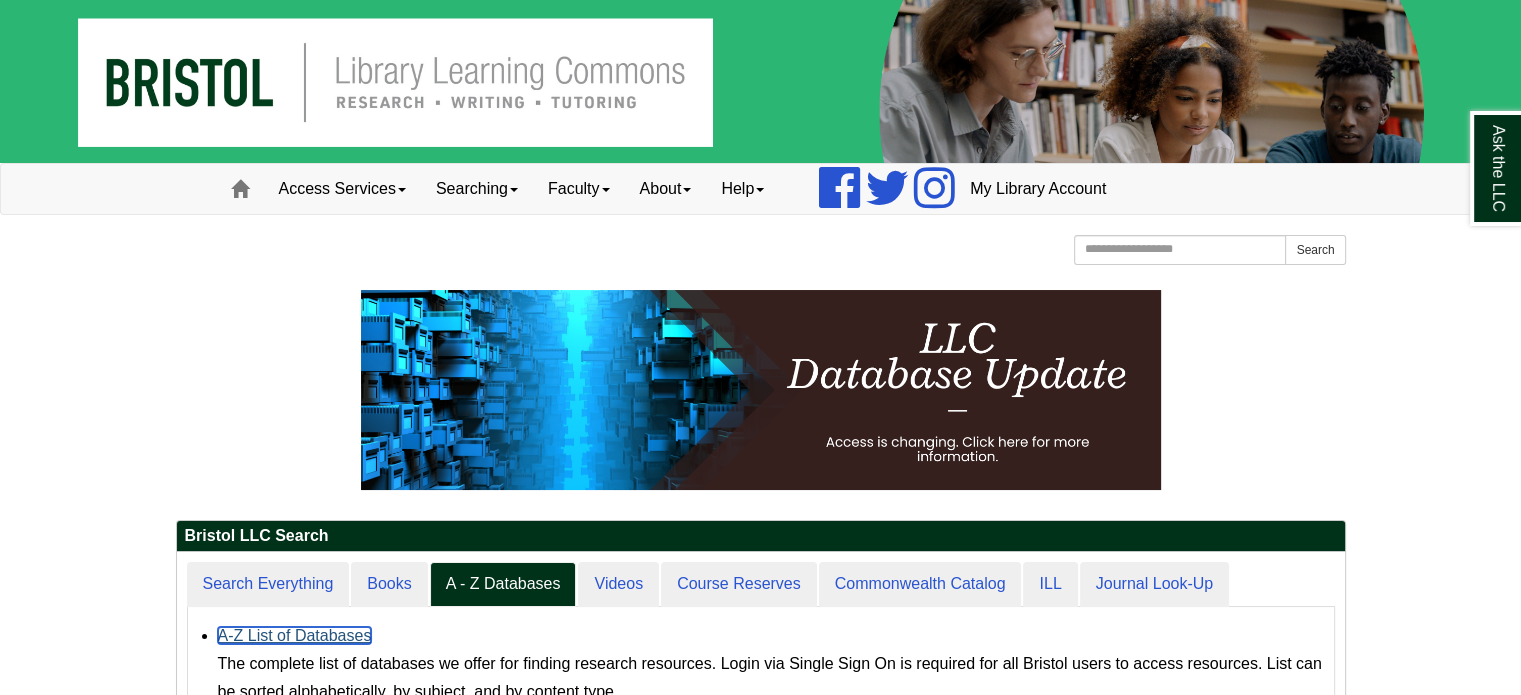 click on "A-Z List of Databases" at bounding box center [295, 635] 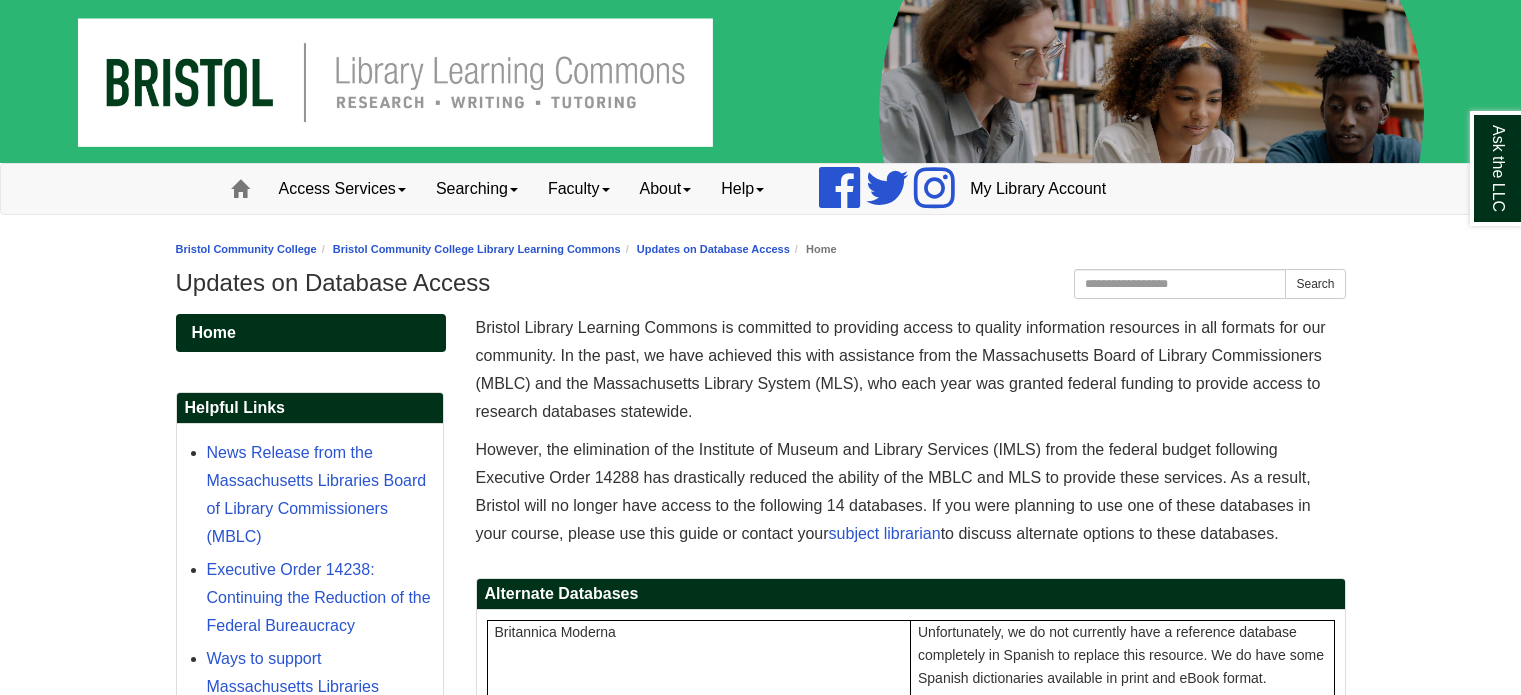 scroll, scrollTop: 0, scrollLeft: 0, axis: both 